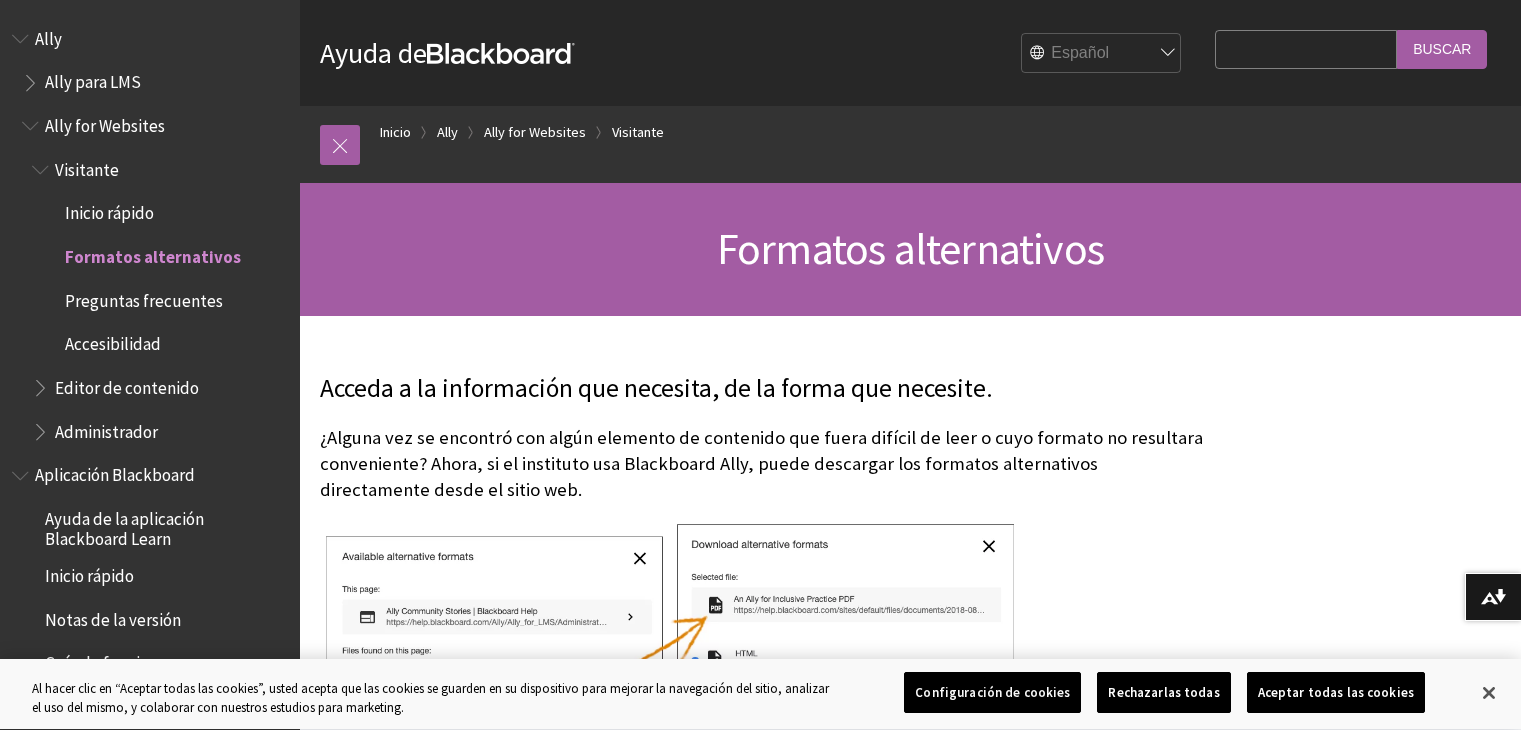 scroll, scrollTop: 0, scrollLeft: 0, axis: both 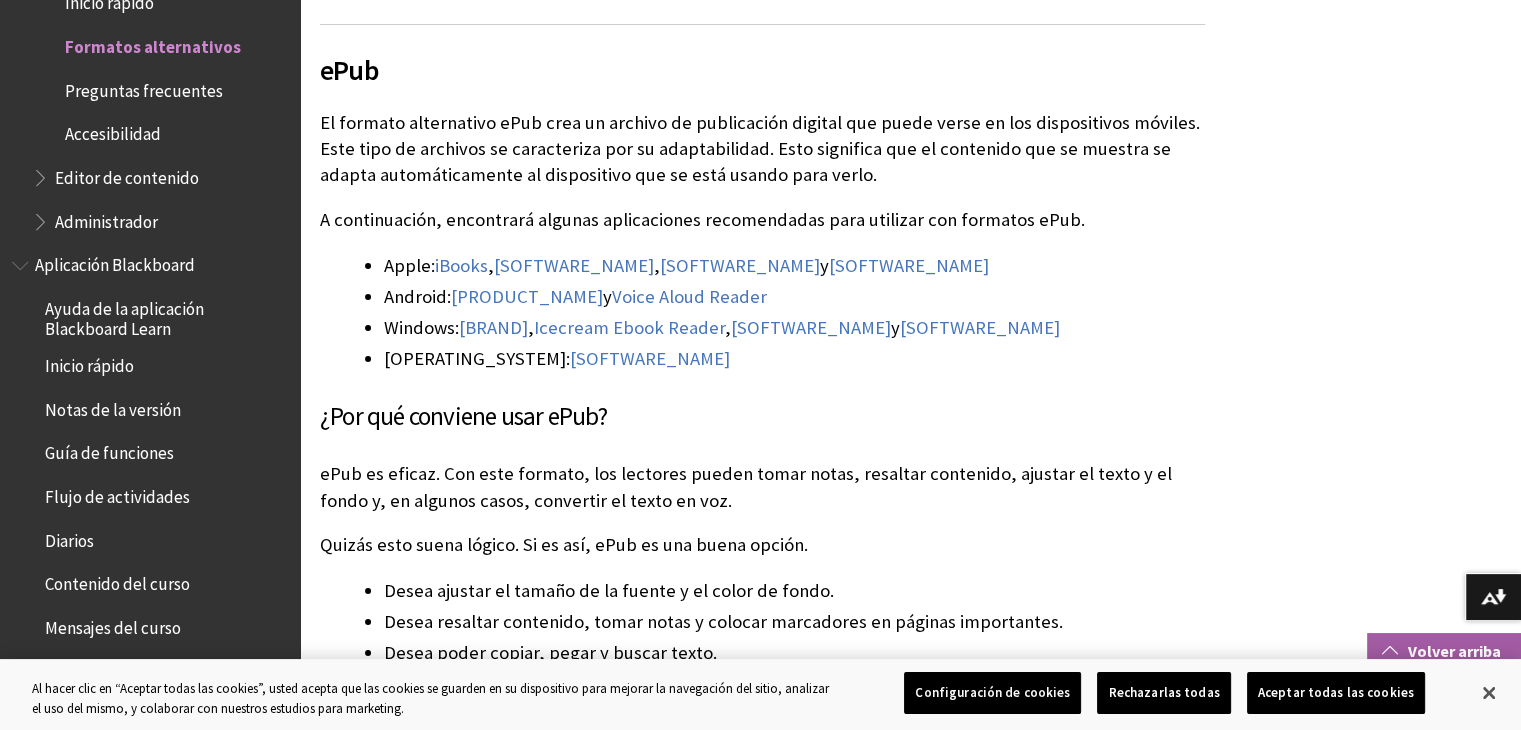 click on "Volver arriba" at bounding box center (1444, 651) 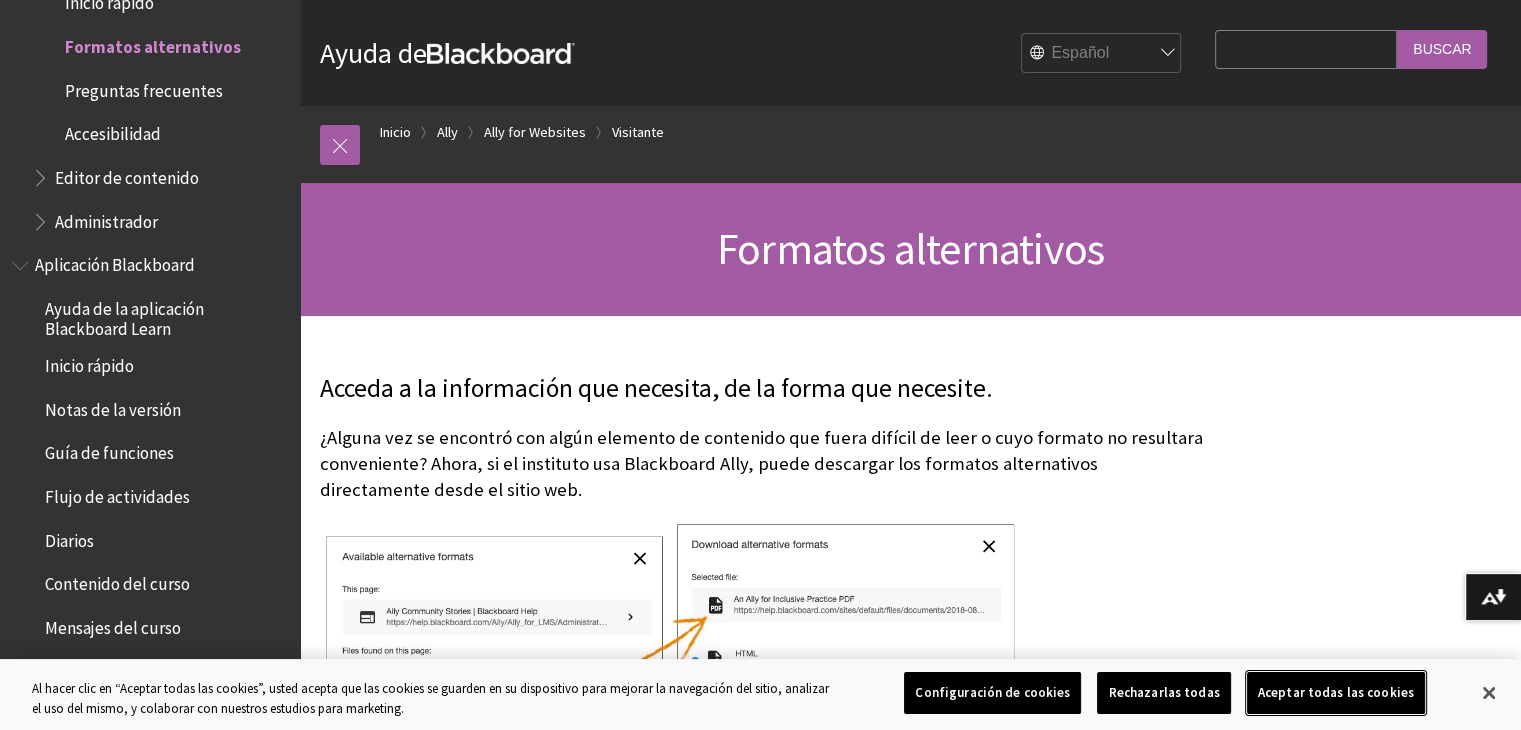 click on "Aceptar todas las cookies" at bounding box center [1336, 693] 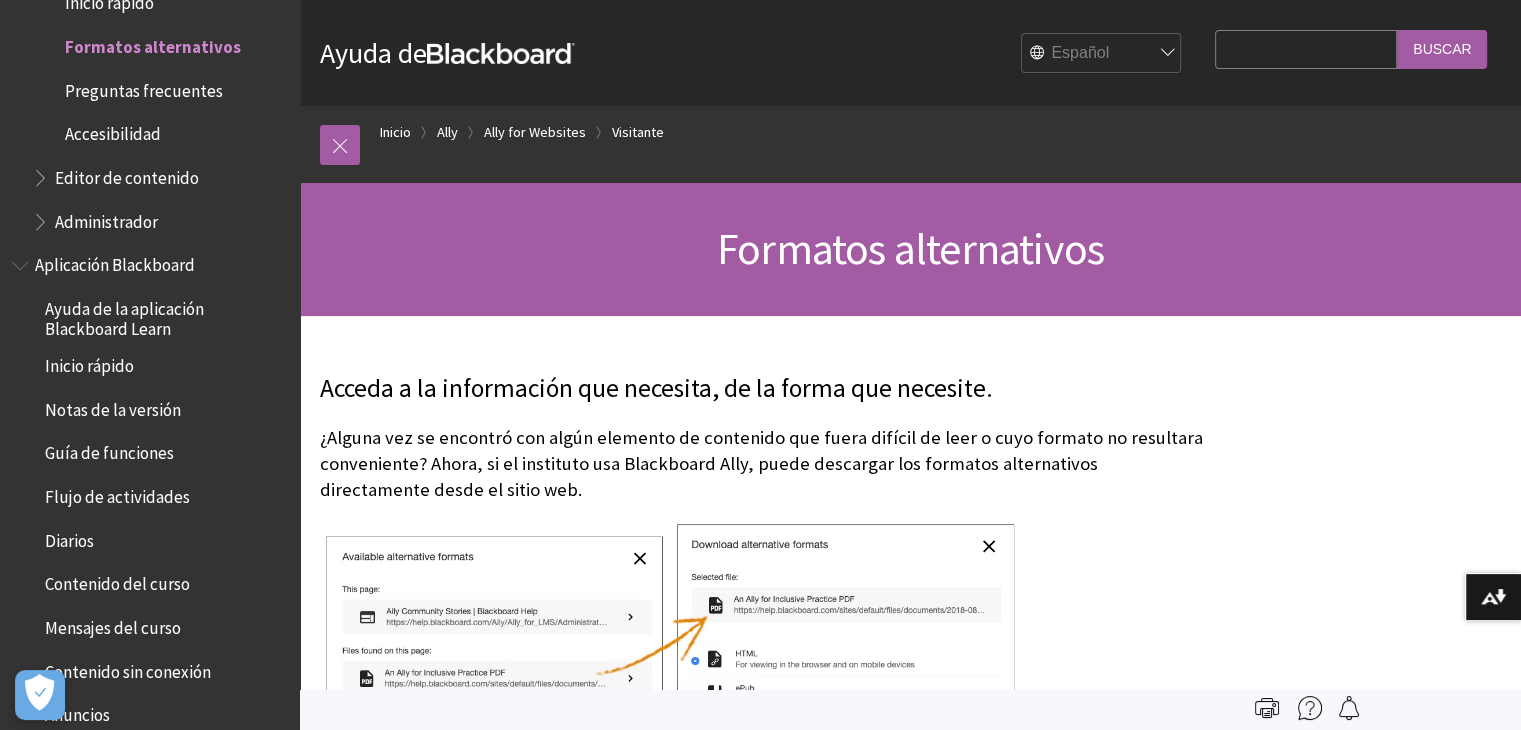 click on "Aceptar todas las cookies" at bounding box center [1336, 693] 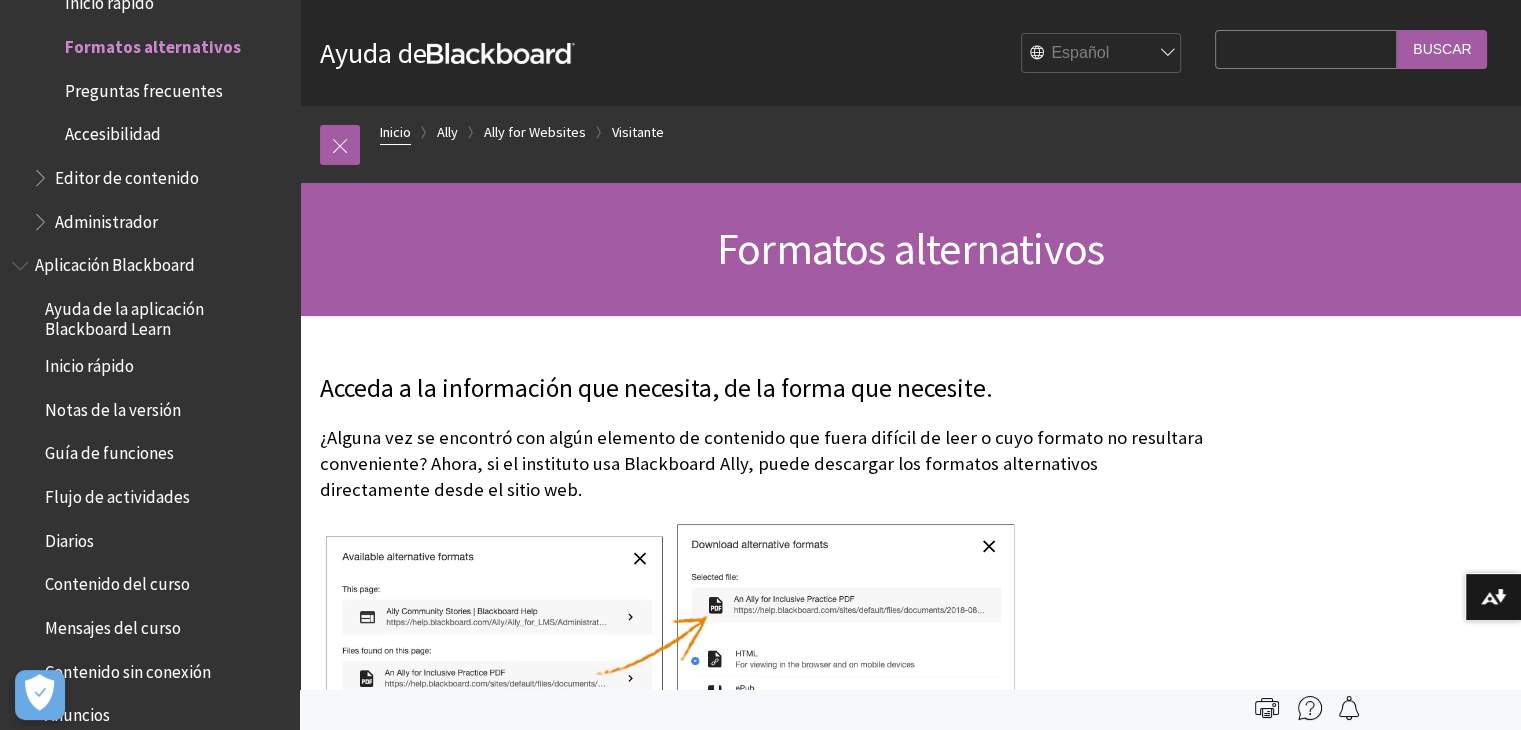 click on "Inicio" at bounding box center [395, 132] 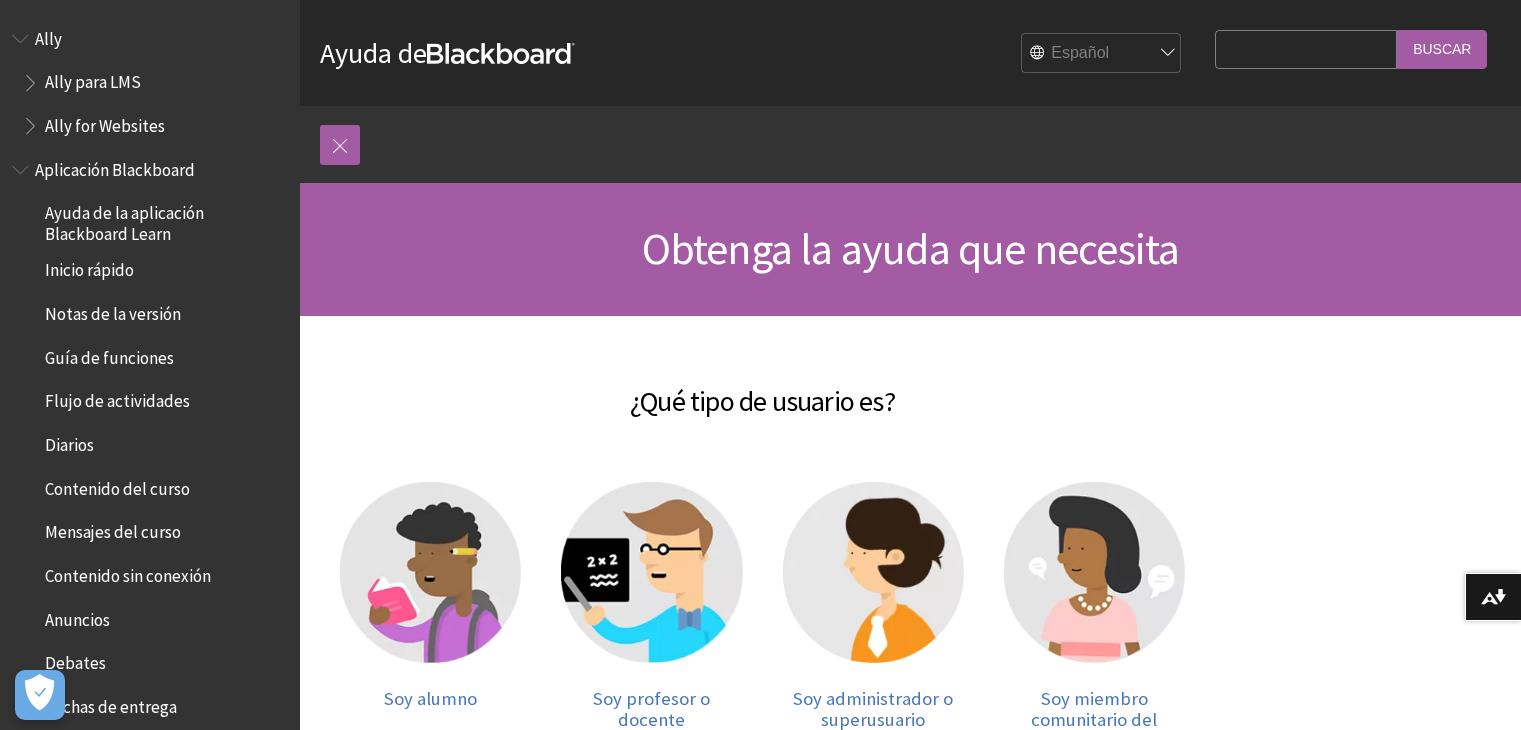 scroll, scrollTop: 0, scrollLeft: 0, axis: both 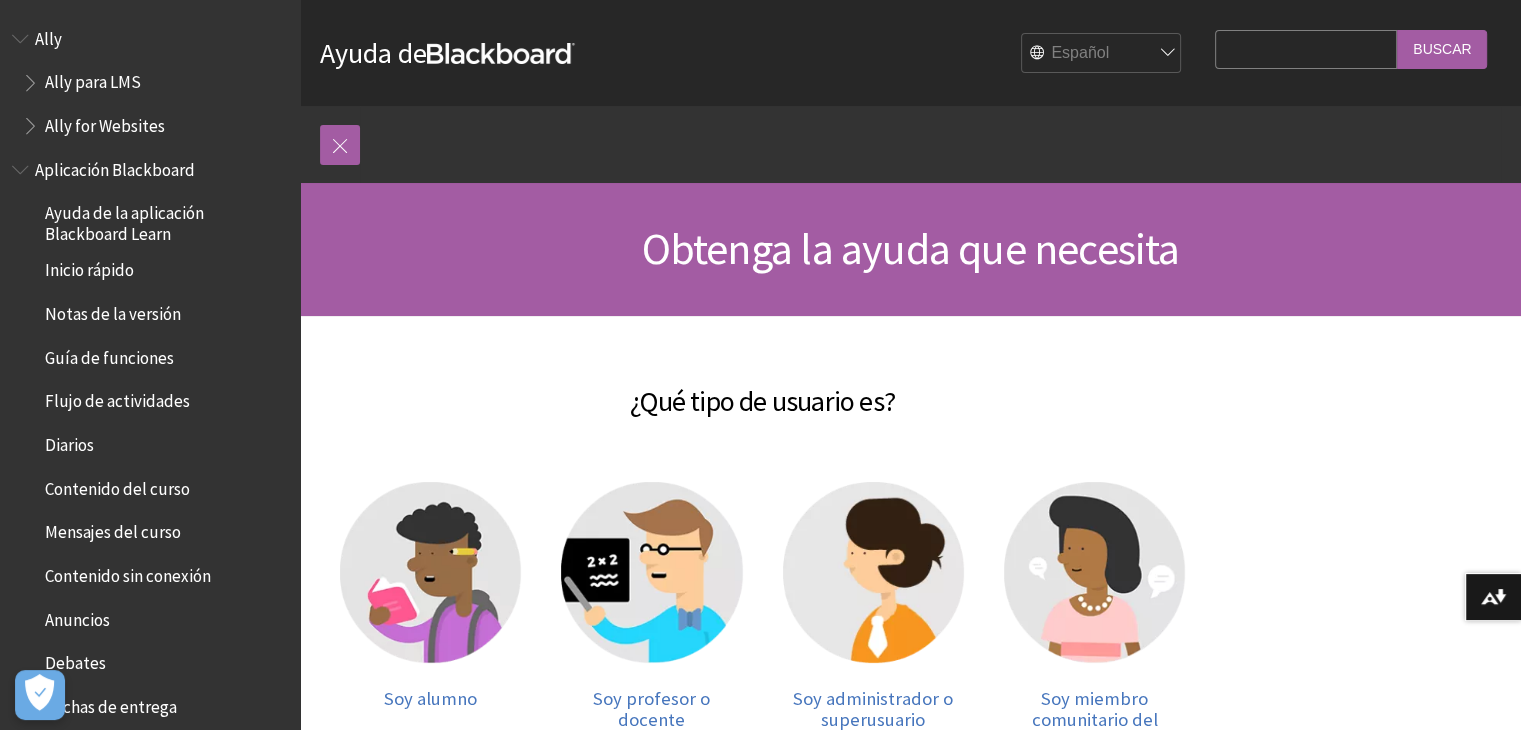 click on "Obtenga la ayuda que necesita" at bounding box center (910, 249) 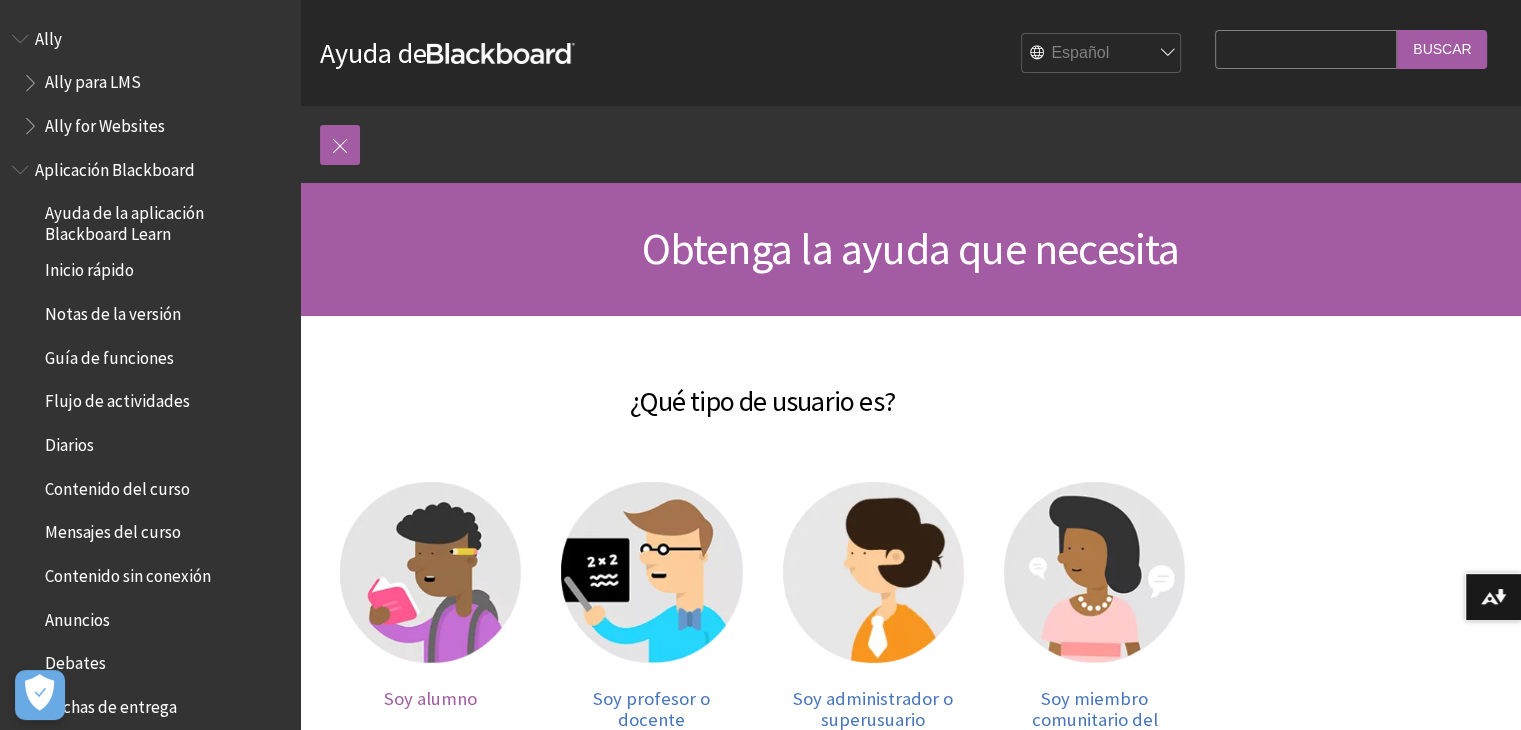 click at bounding box center (430, 572) 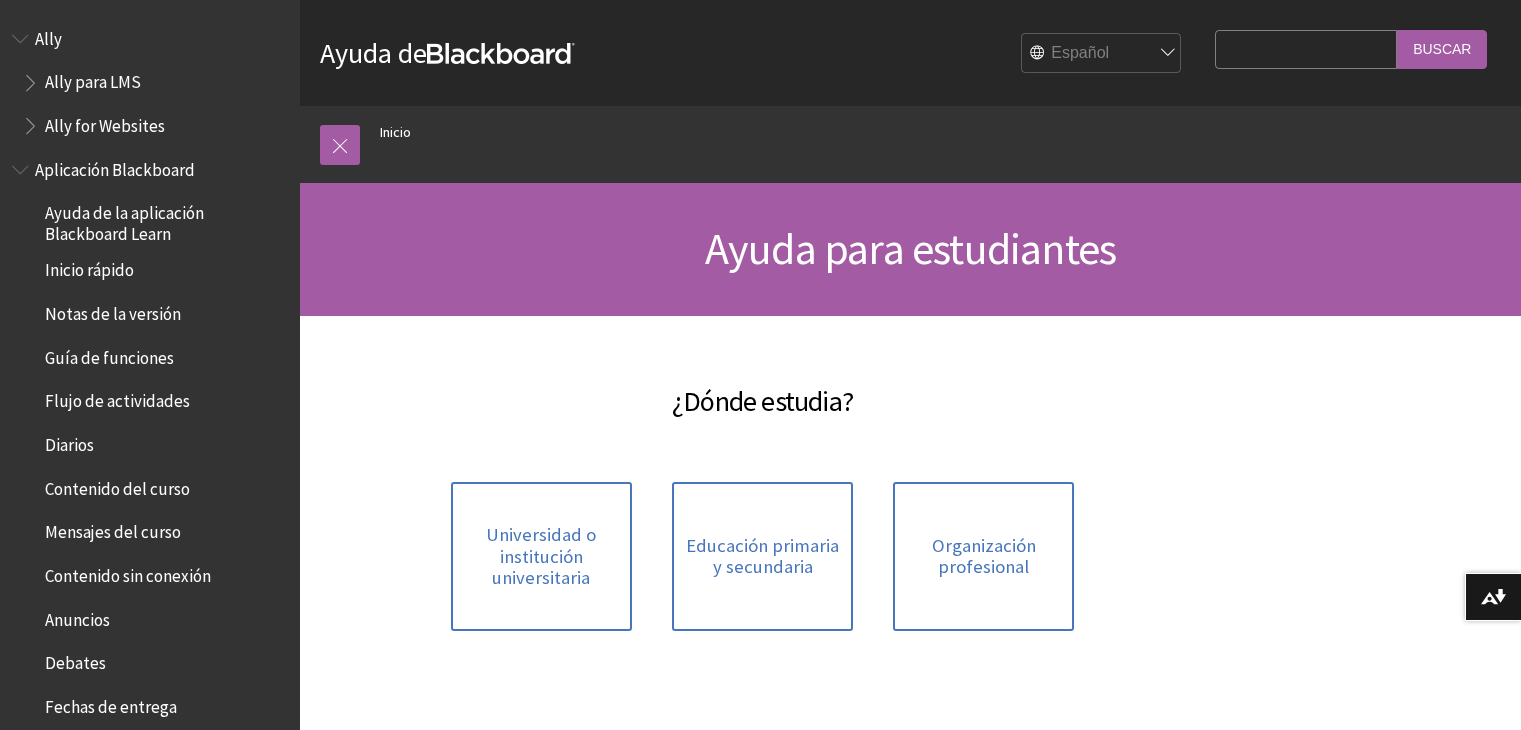 scroll, scrollTop: 0, scrollLeft: 0, axis: both 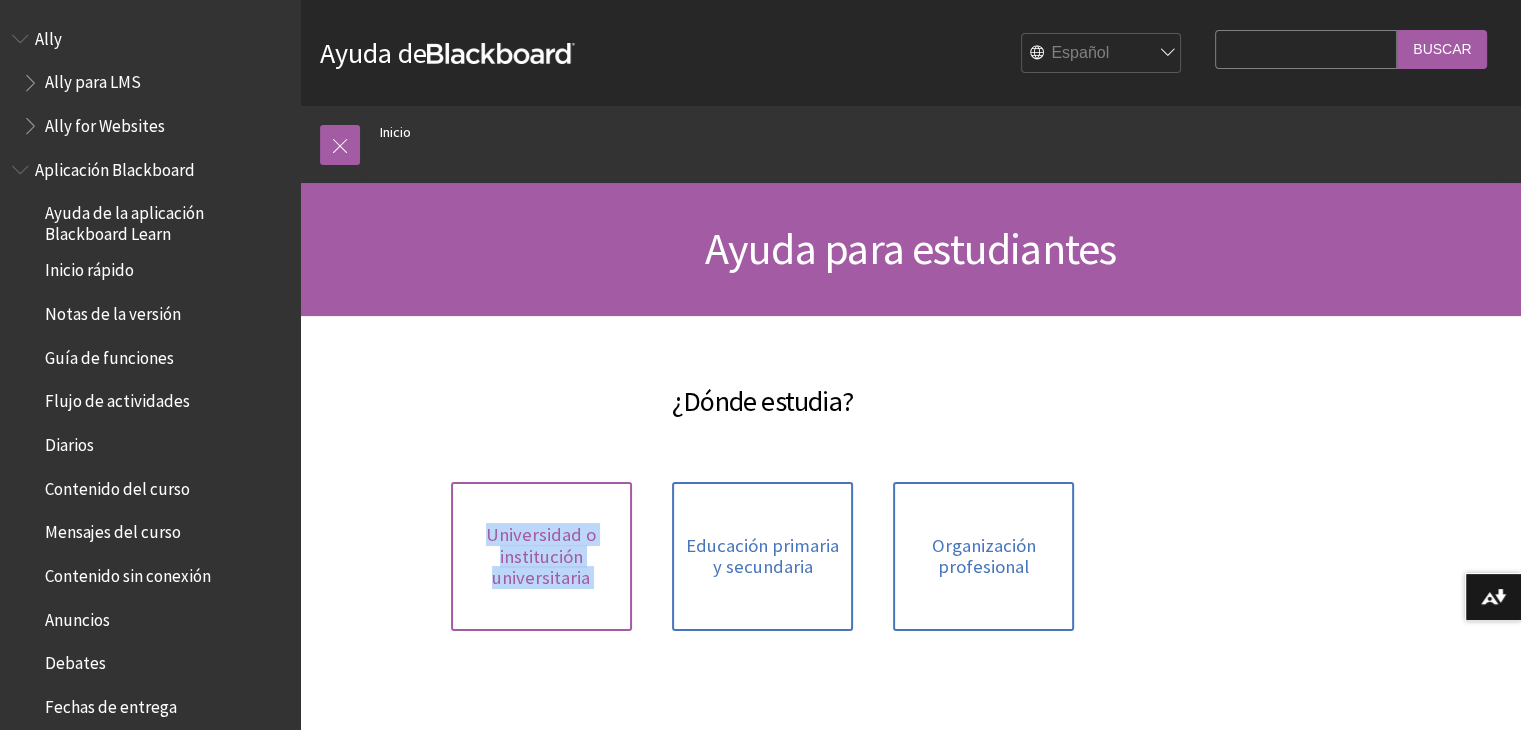 click on "Universidad o institución universitaria" at bounding box center (541, 556) 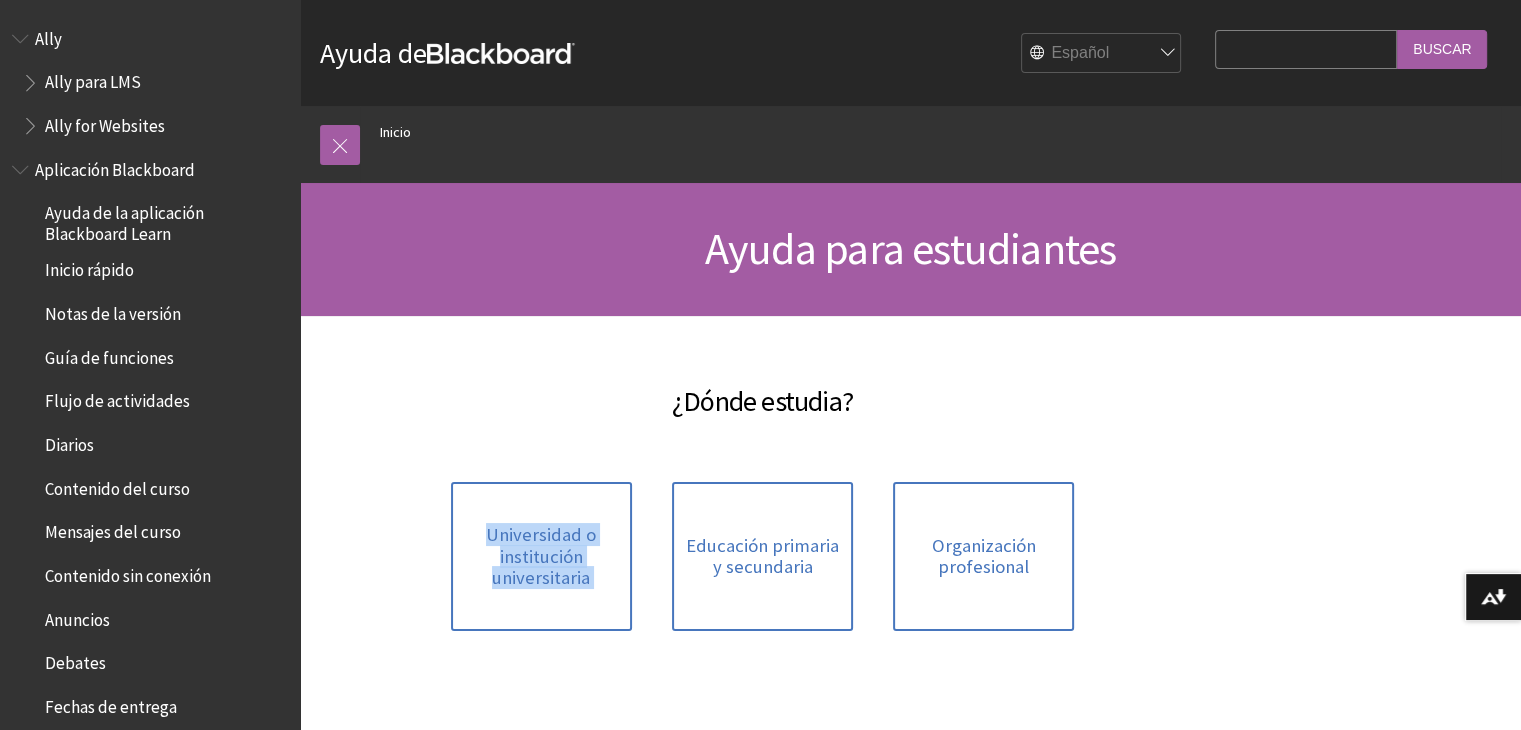 click on "¿Dónde estudia?" at bounding box center [762, 389] 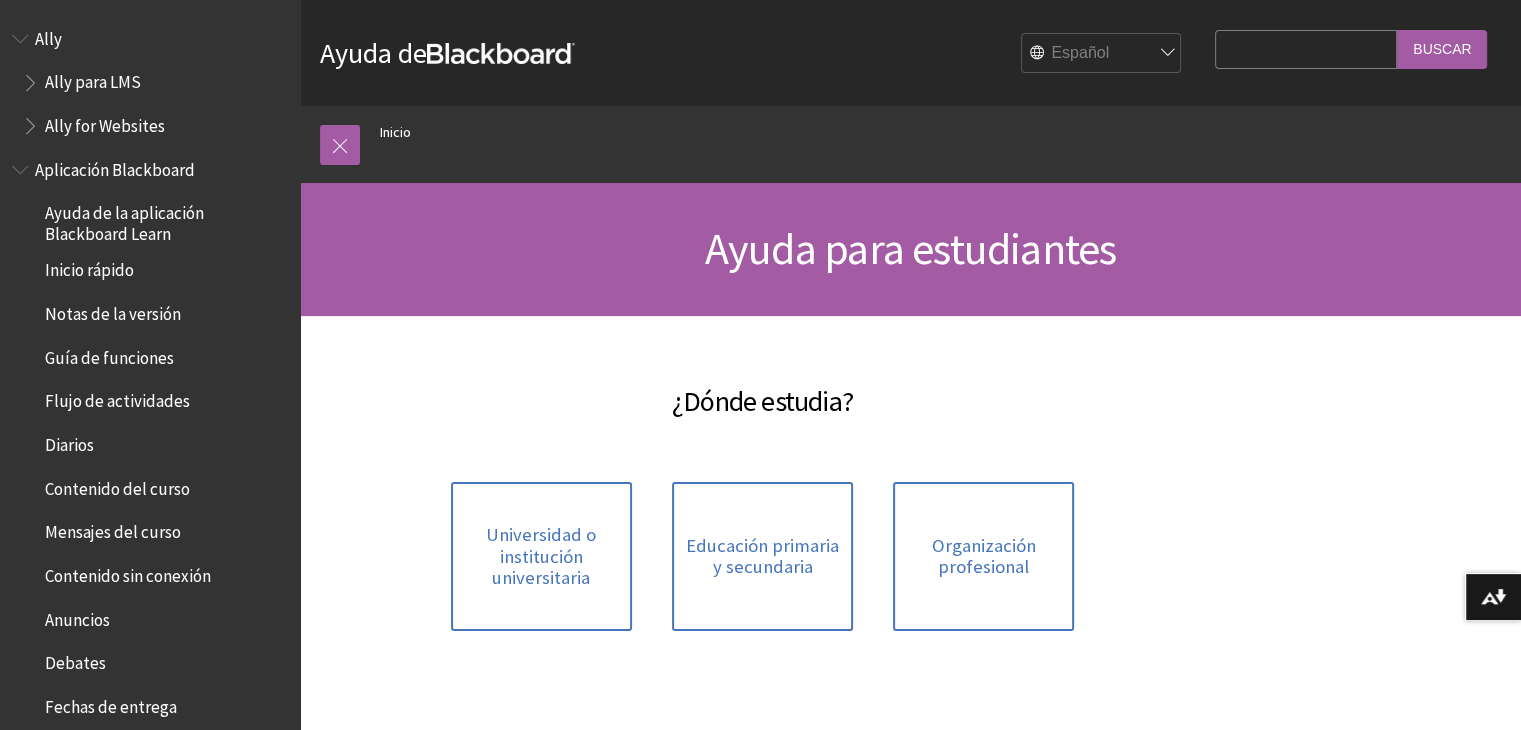 click on "¿Dónde estudia?" at bounding box center [910, 553] 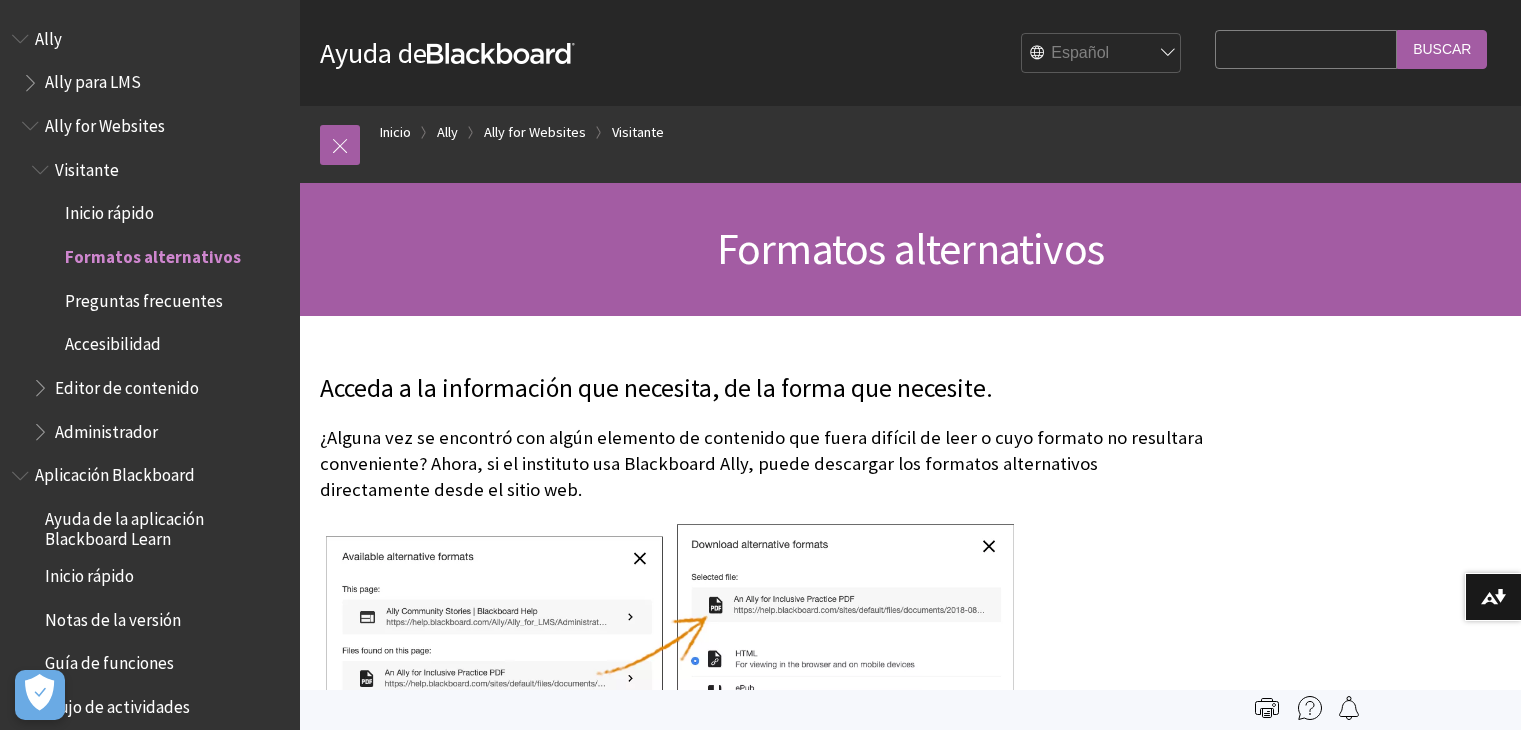 scroll, scrollTop: 0, scrollLeft: 0, axis: both 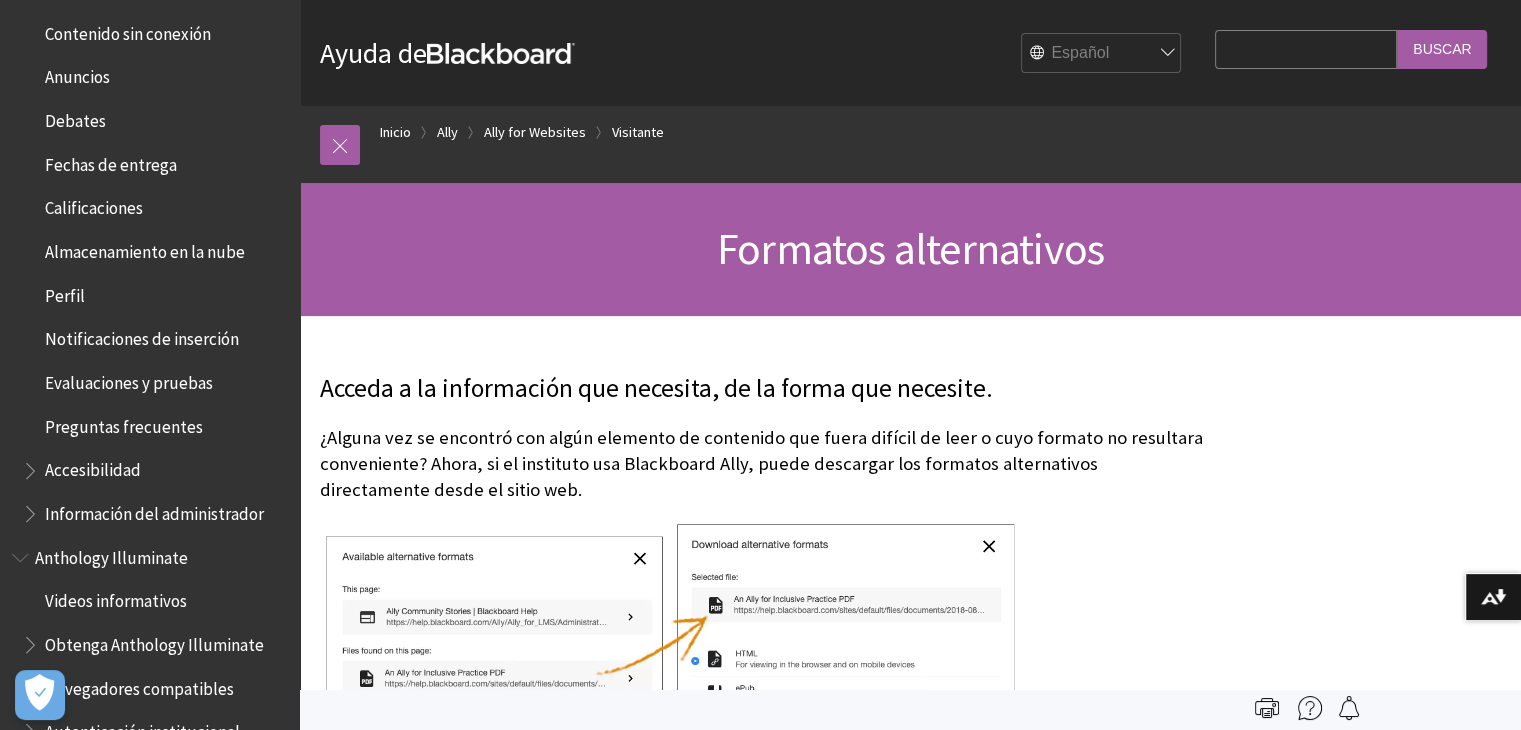 click at bounding box center (670, 733) 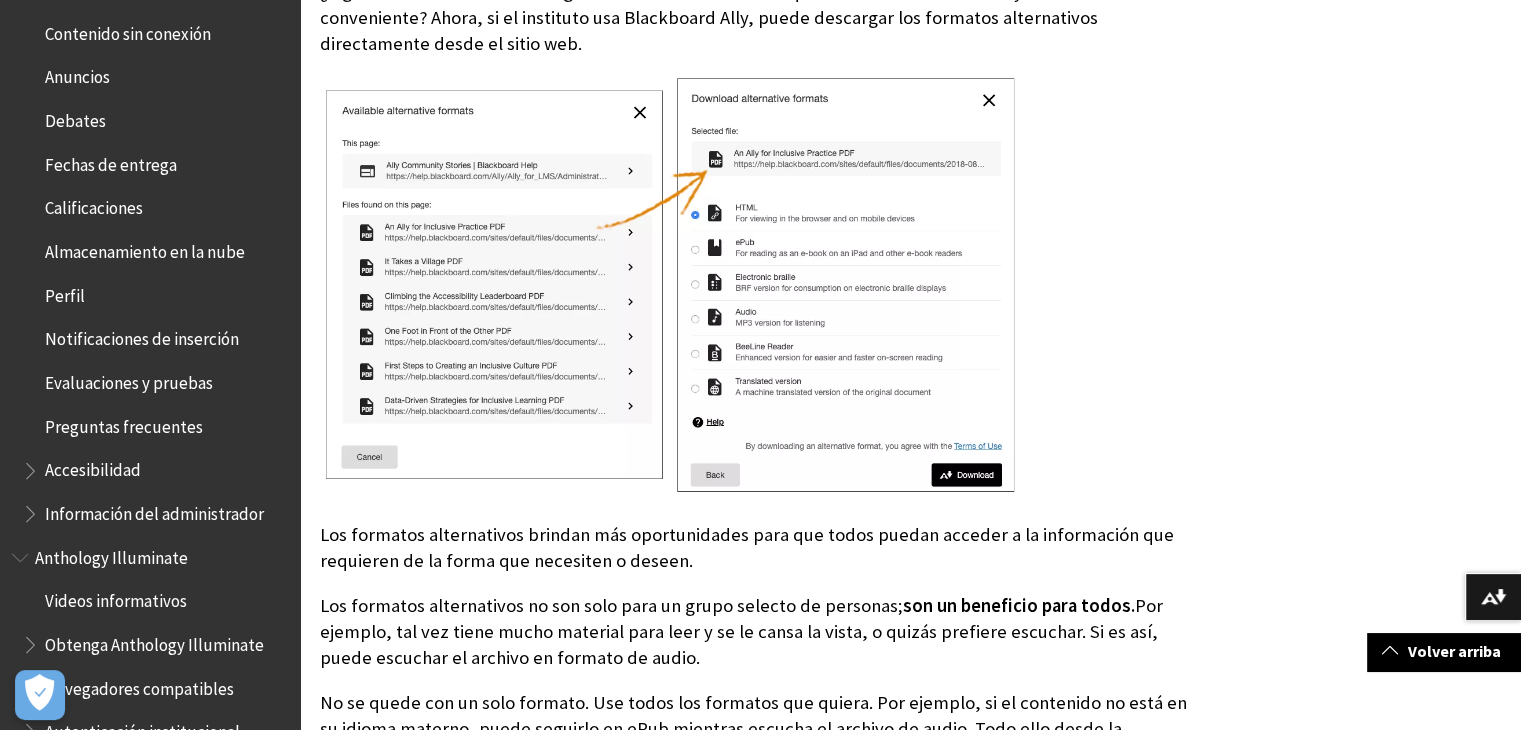 scroll, scrollTop: 453, scrollLeft: 0, axis: vertical 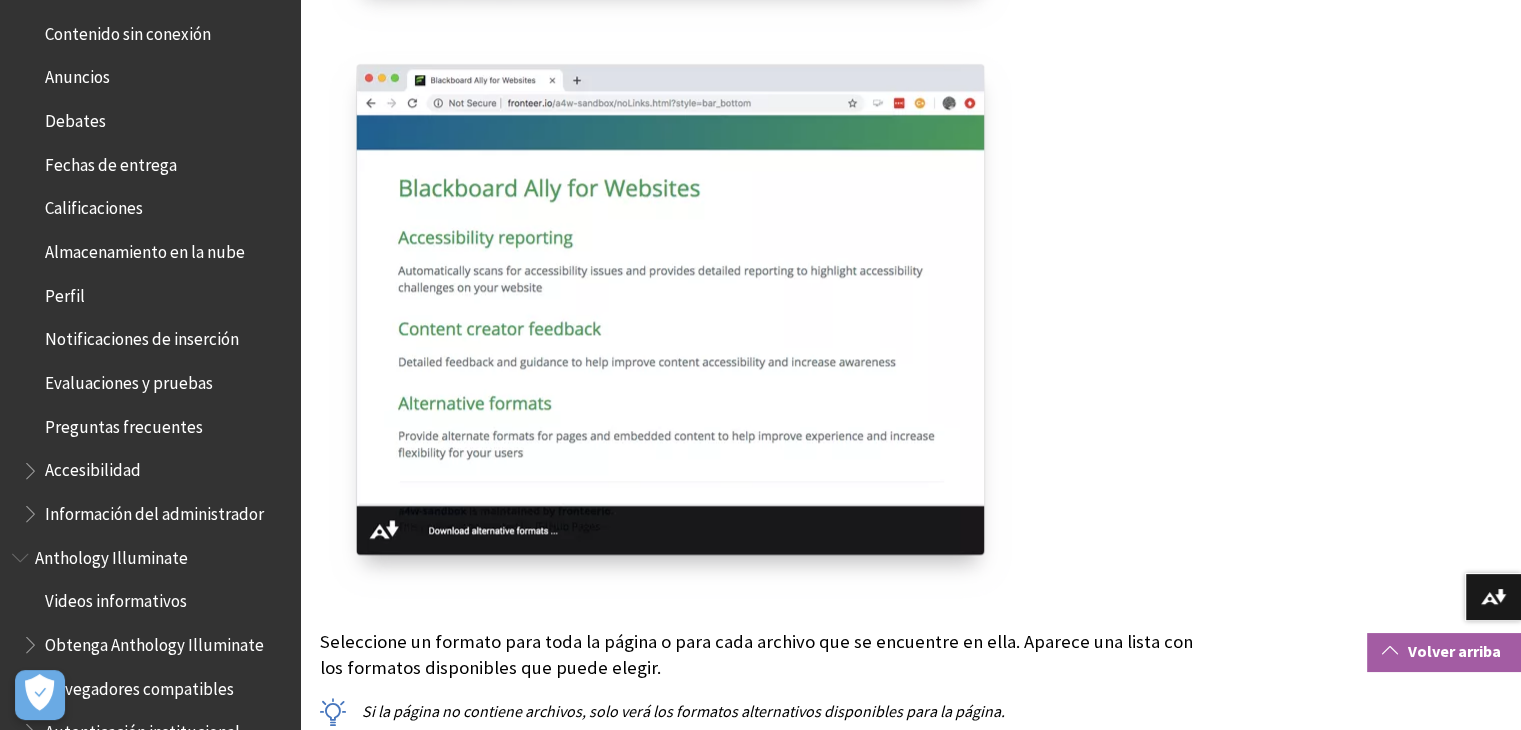 click at bounding box center (1390, 650) 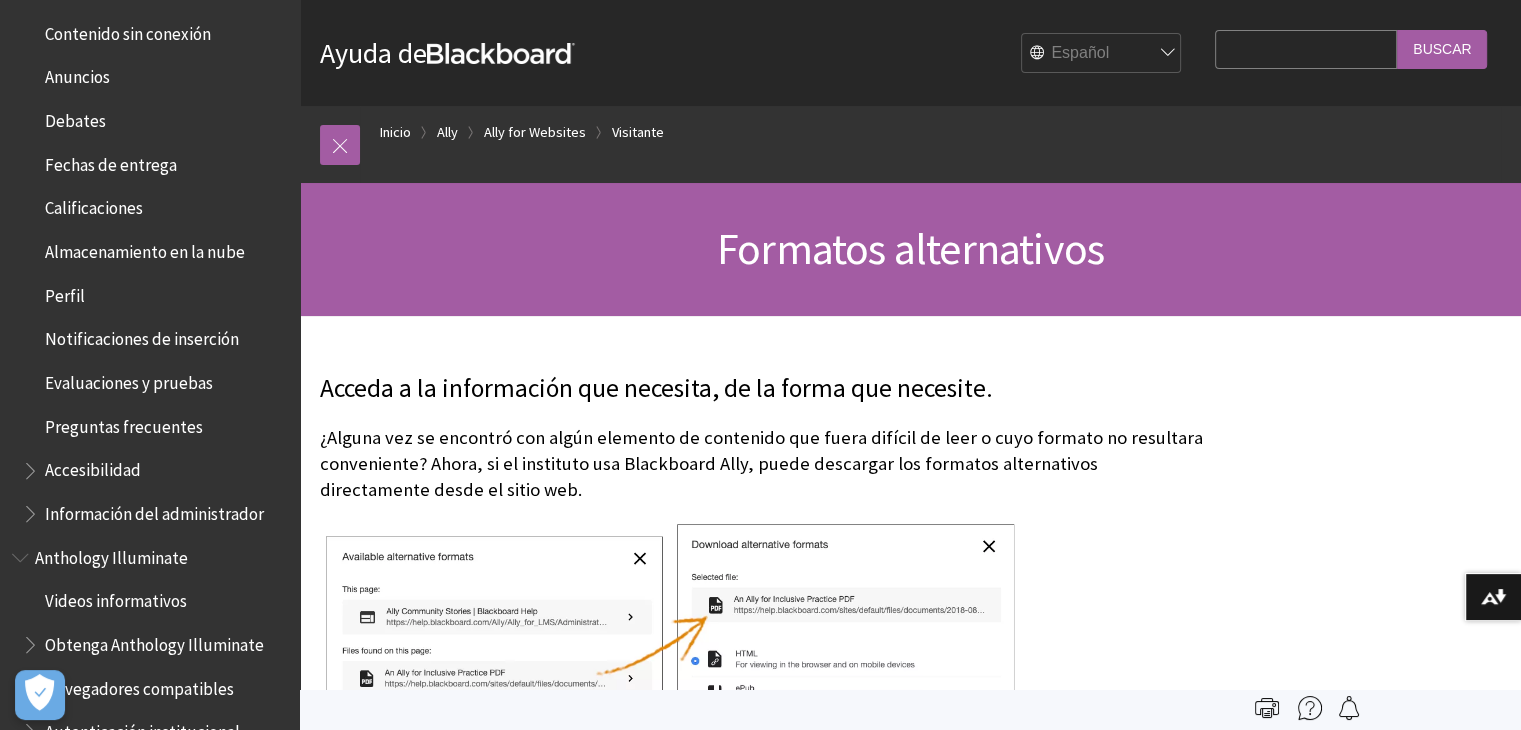 click at bounding box center [1267, 708] 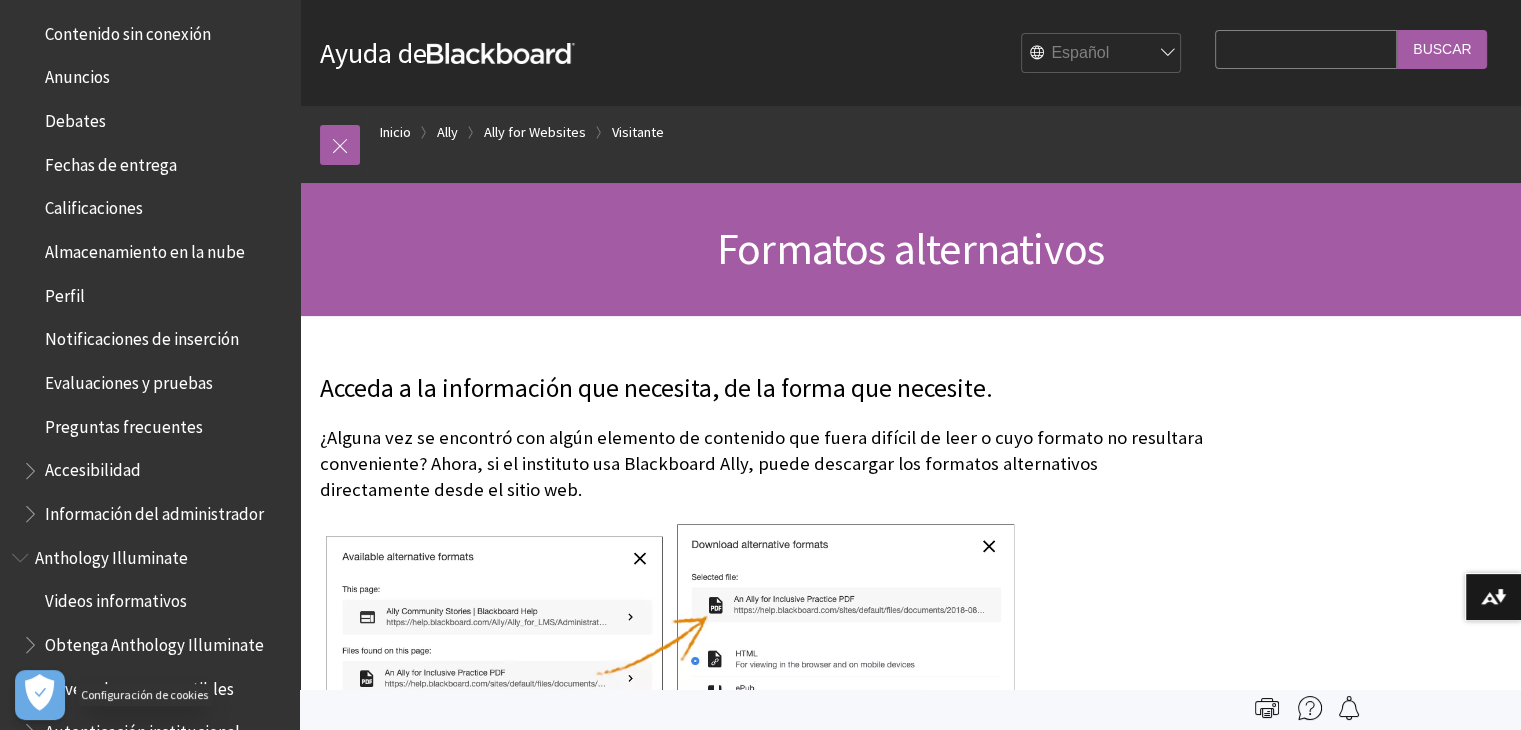click 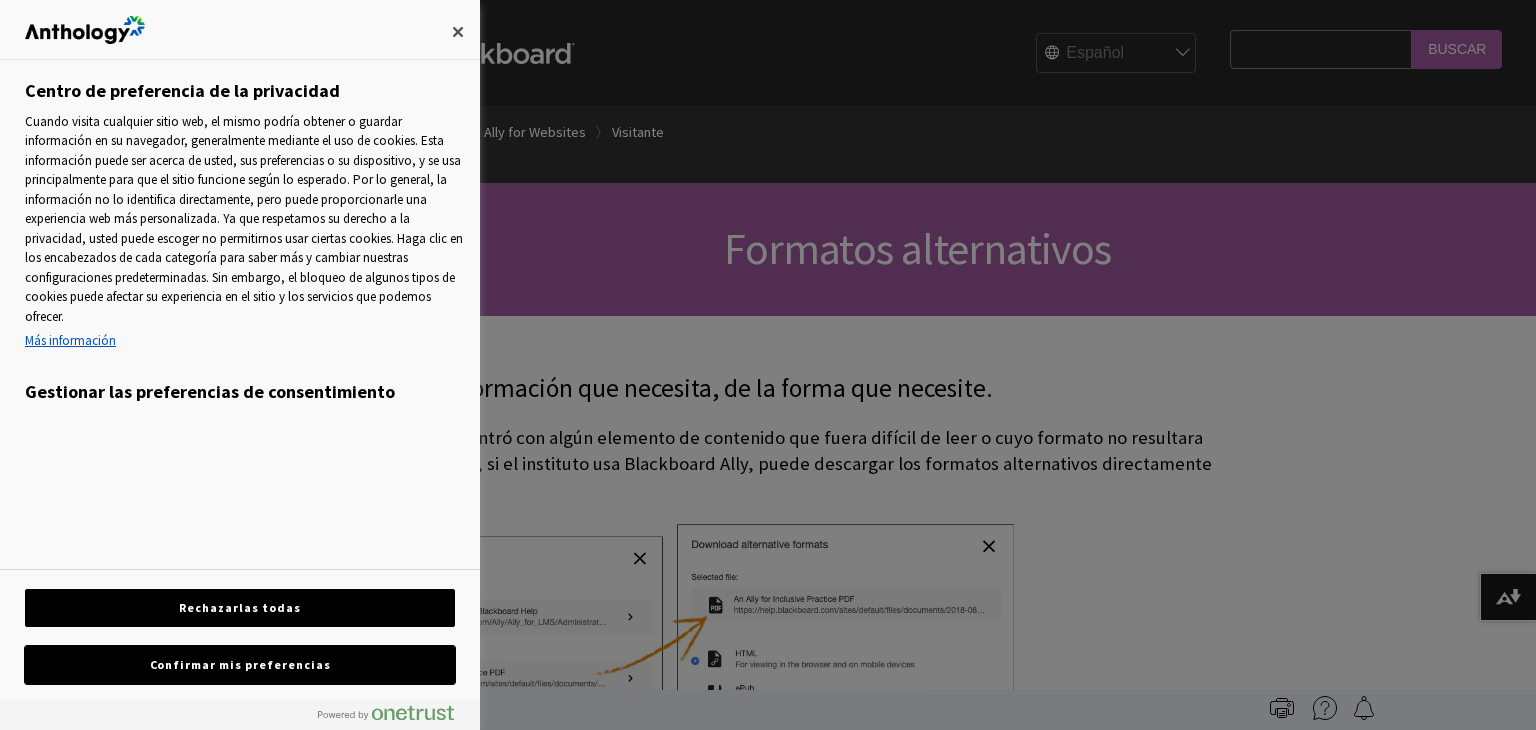 click on "Confirmar mis preferencias" at bounding box center (240, 665) 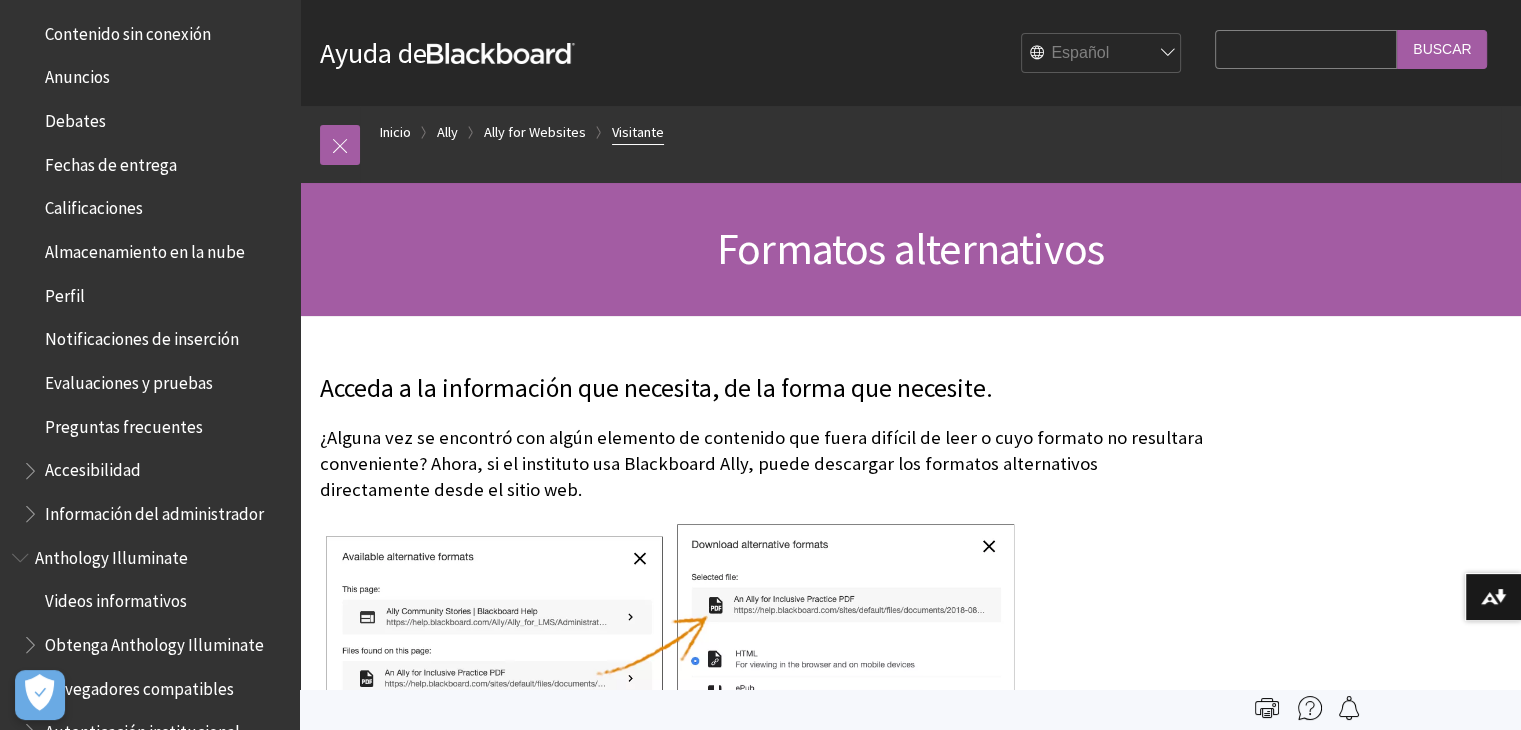 click on "Visitante" at bounding box center [638, 132] 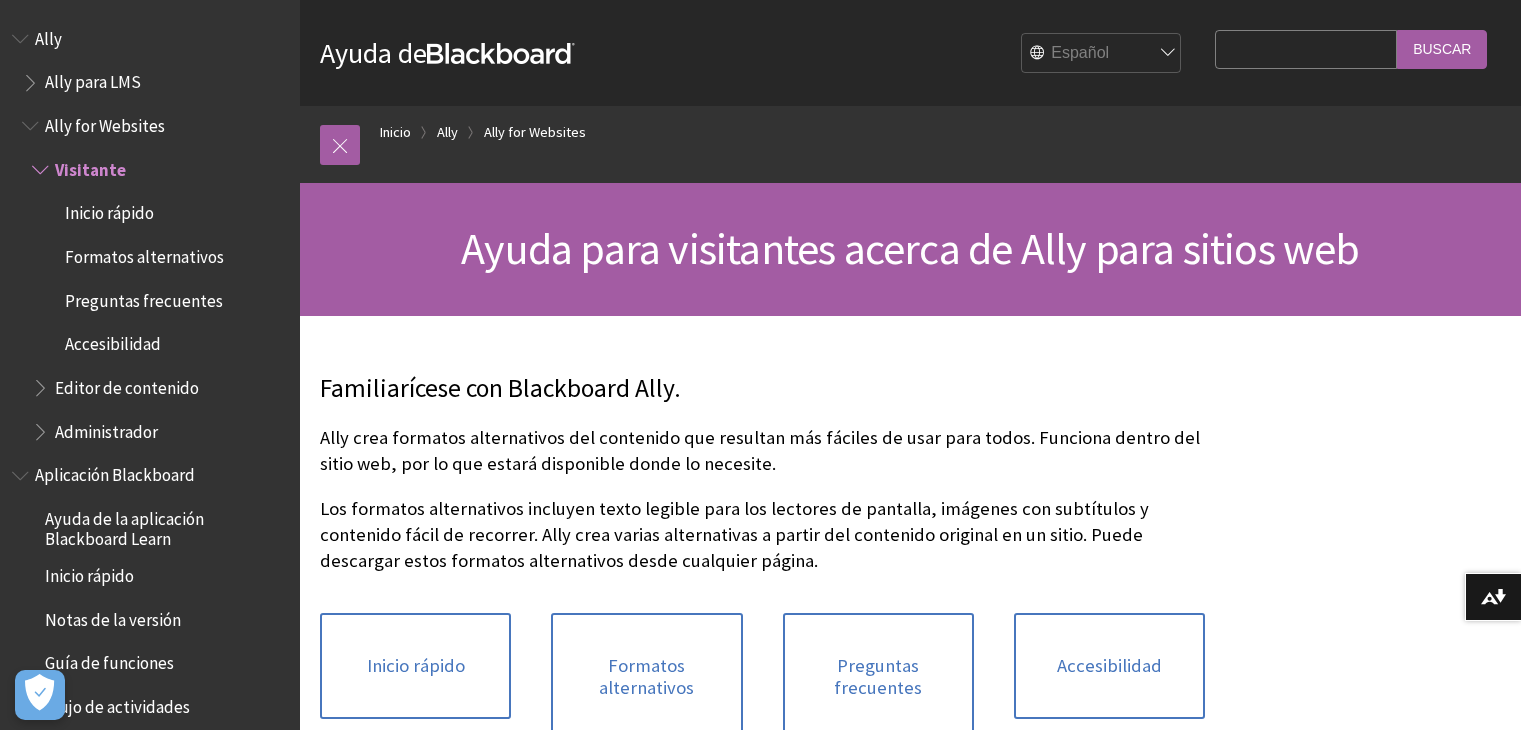 scroll, scrollTop: 0, scrollLeft: 0, axis: both 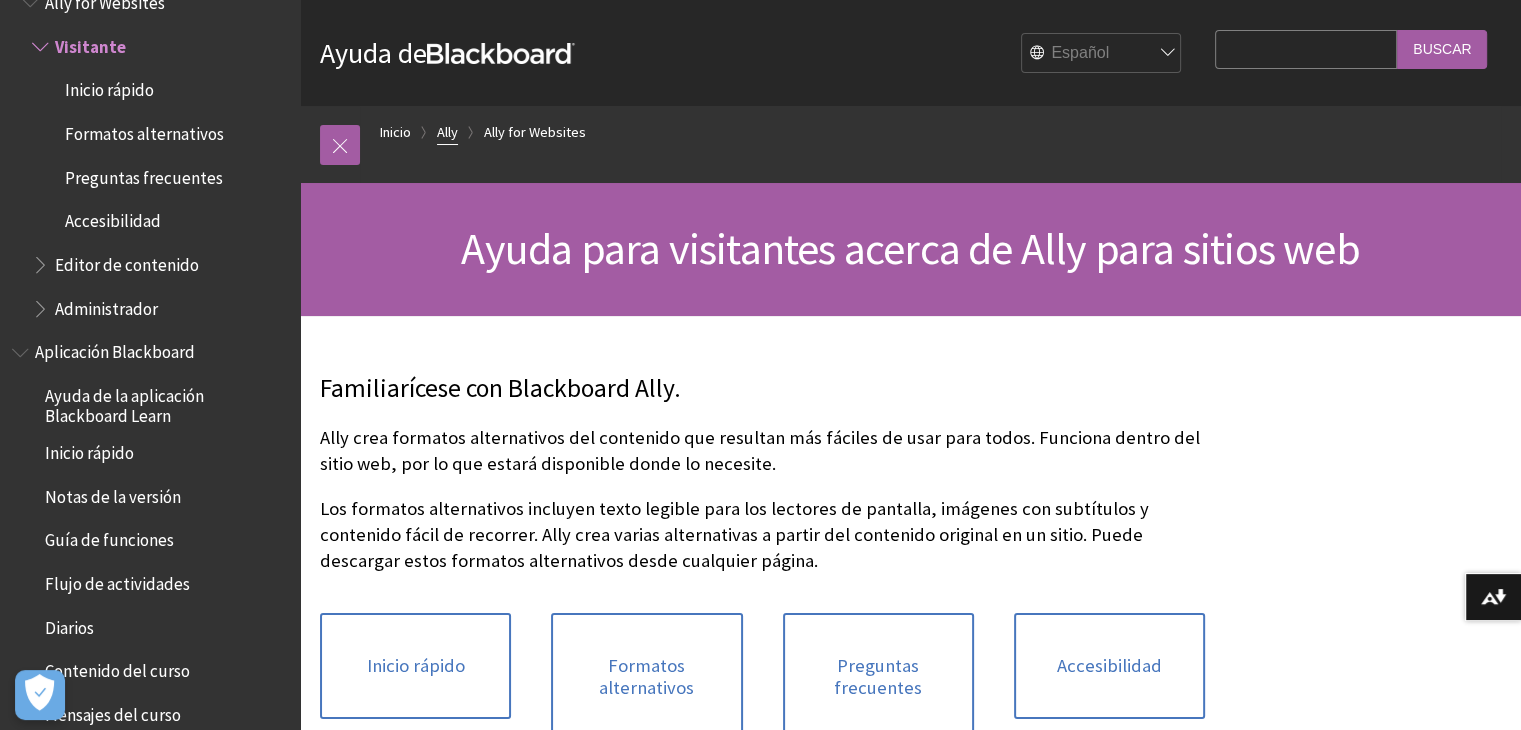 click on "Ally" at bounding box center [447, 132] 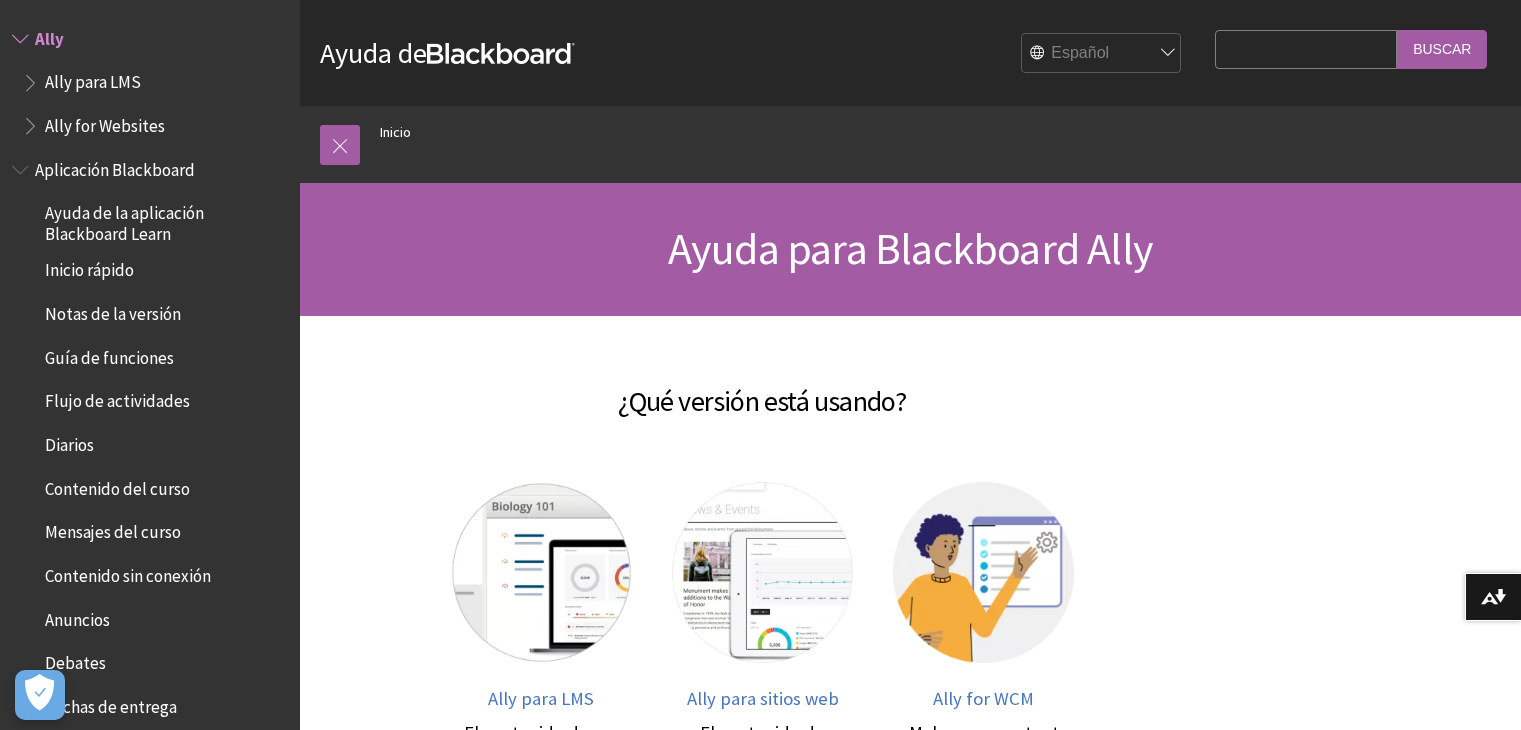 scroll, scrollTop: 0, scrollLeft: 0, axis: both 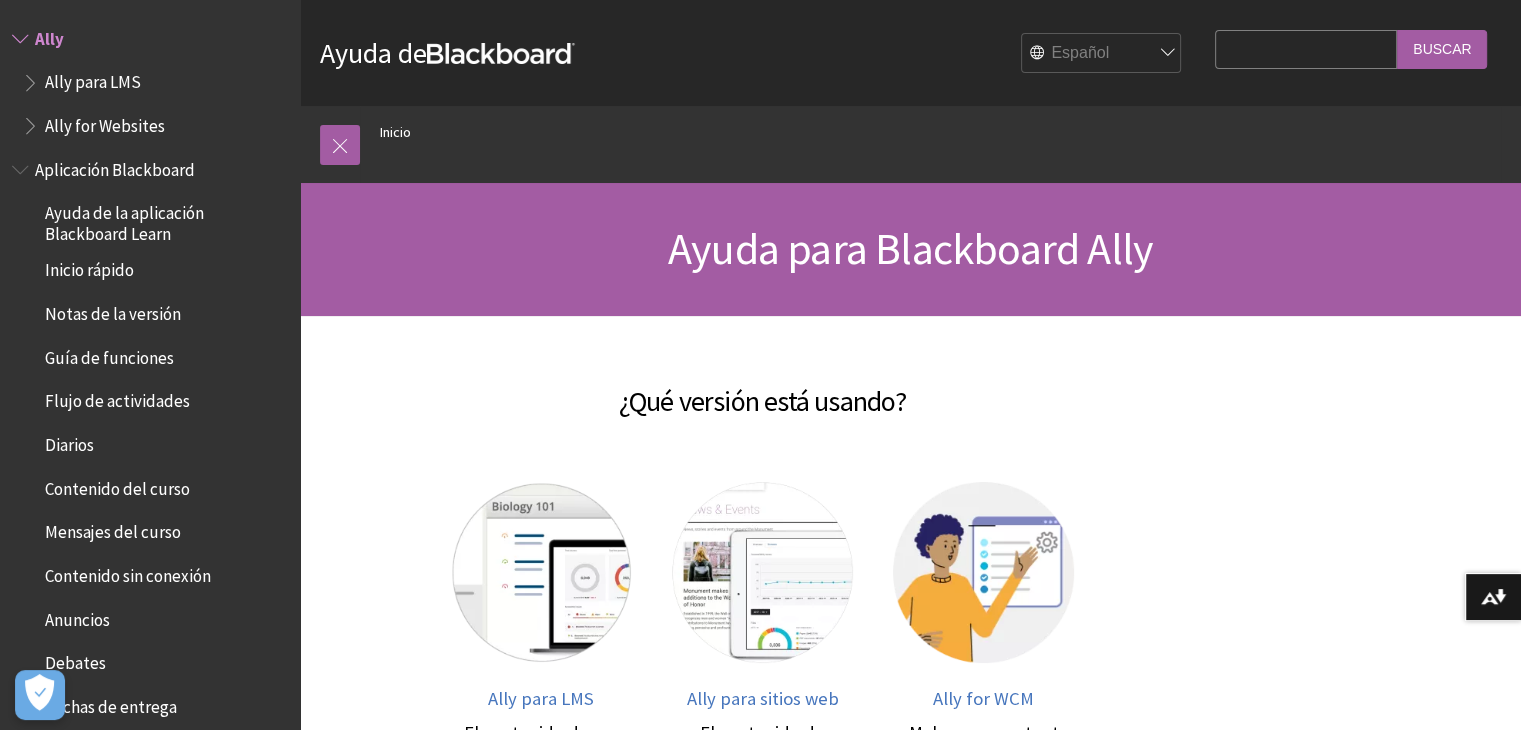 click on "English عربية Català Cymraeg Deutsch Español Suomi Français עברית Italiano 日本語 한국어 Nederlands Norsk (Bokmål) Português, Brasil Русский Svenska Türkçe 简体中文 Français Canadien" at bounding box center (1102, 54) 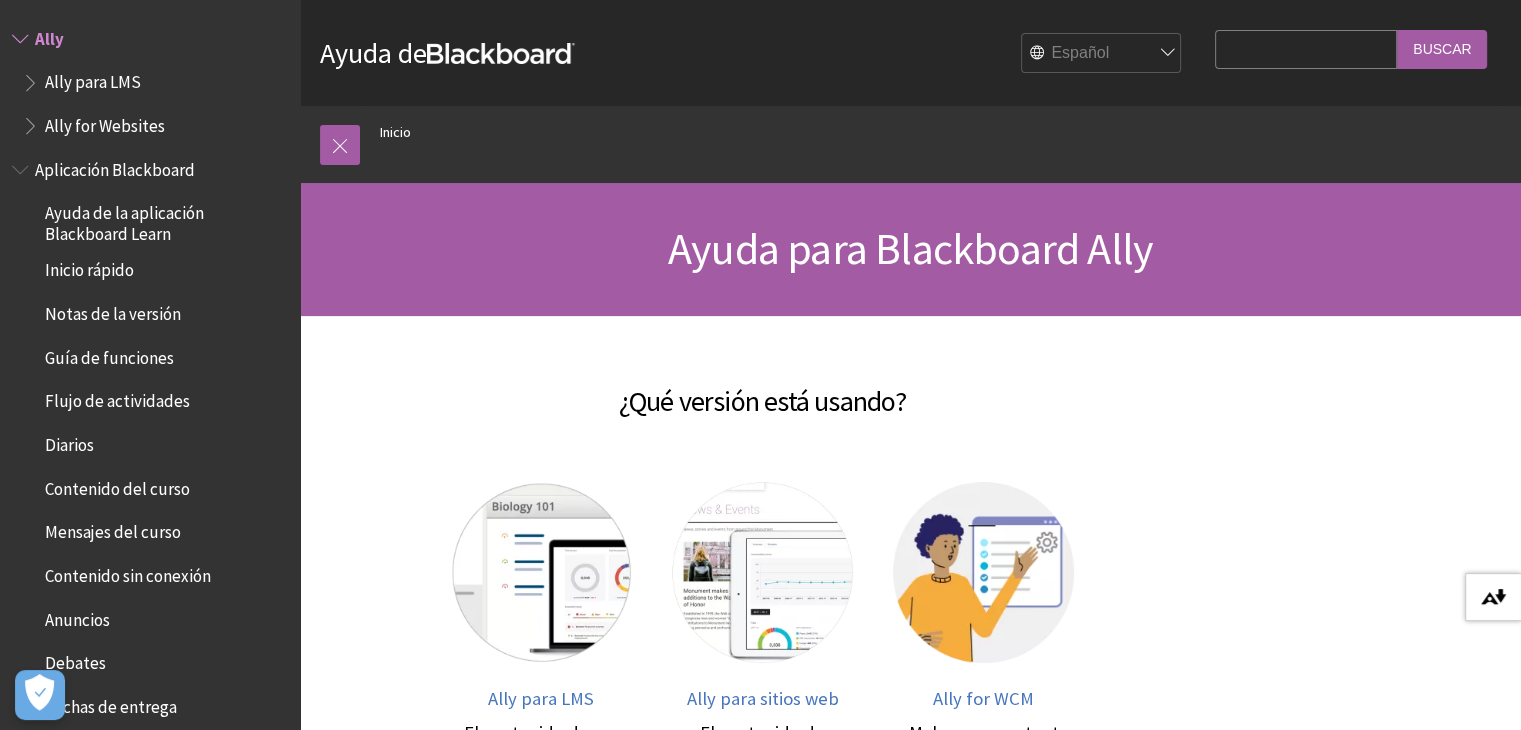 click on "Descargar formatos alternativos..." at bounding box center [1493, 597] 